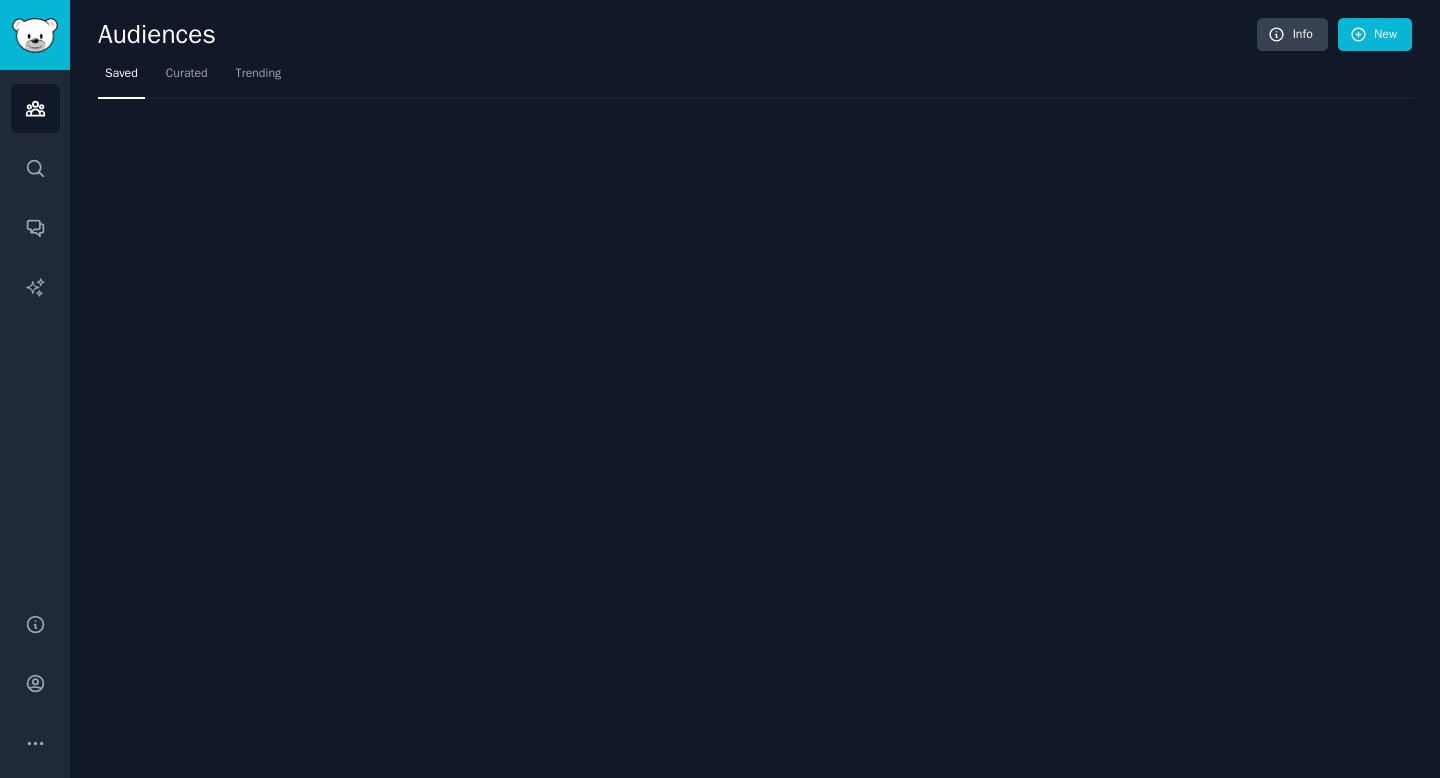 scroll, scrollTop: 0, scrollLeft: 0, axis: both 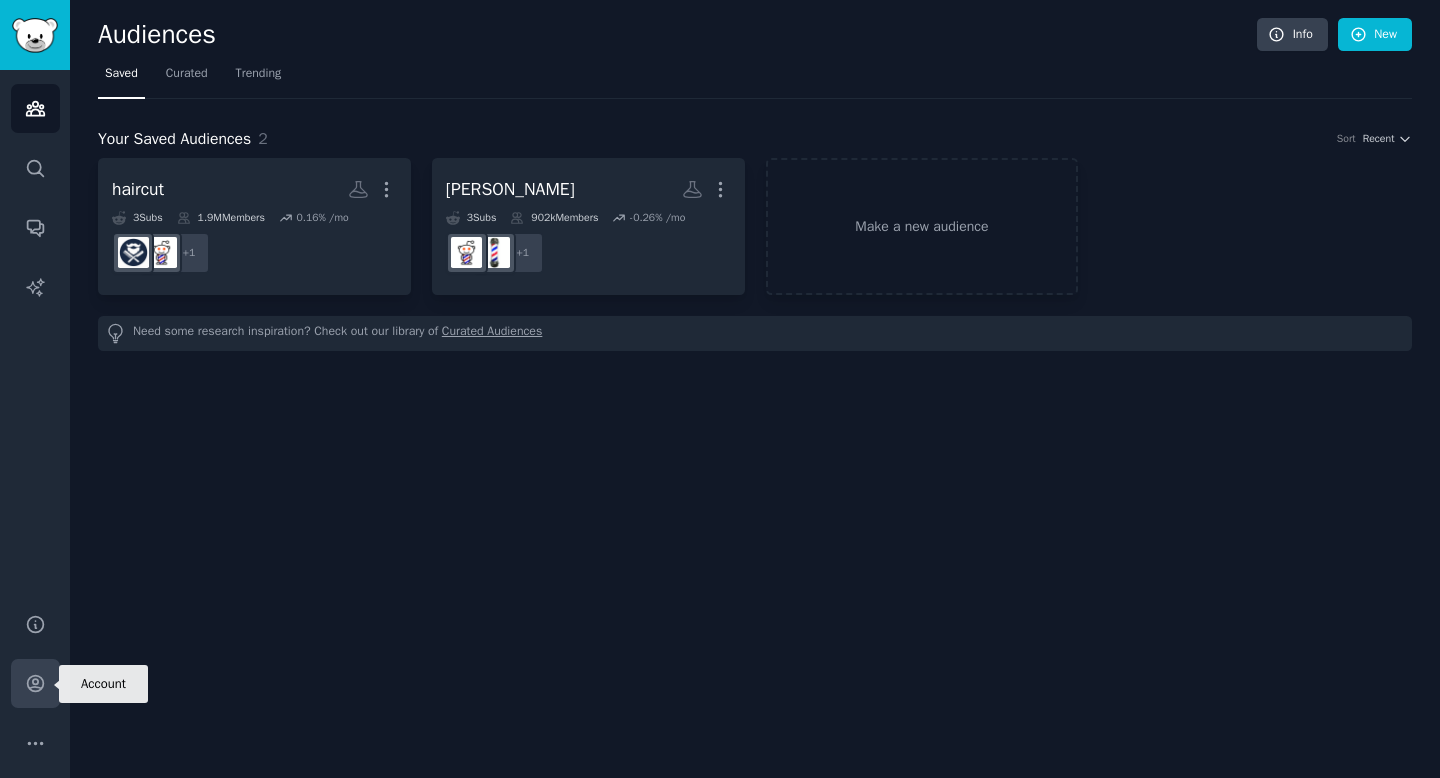 click on "Account" at bounding box center [35, 683] 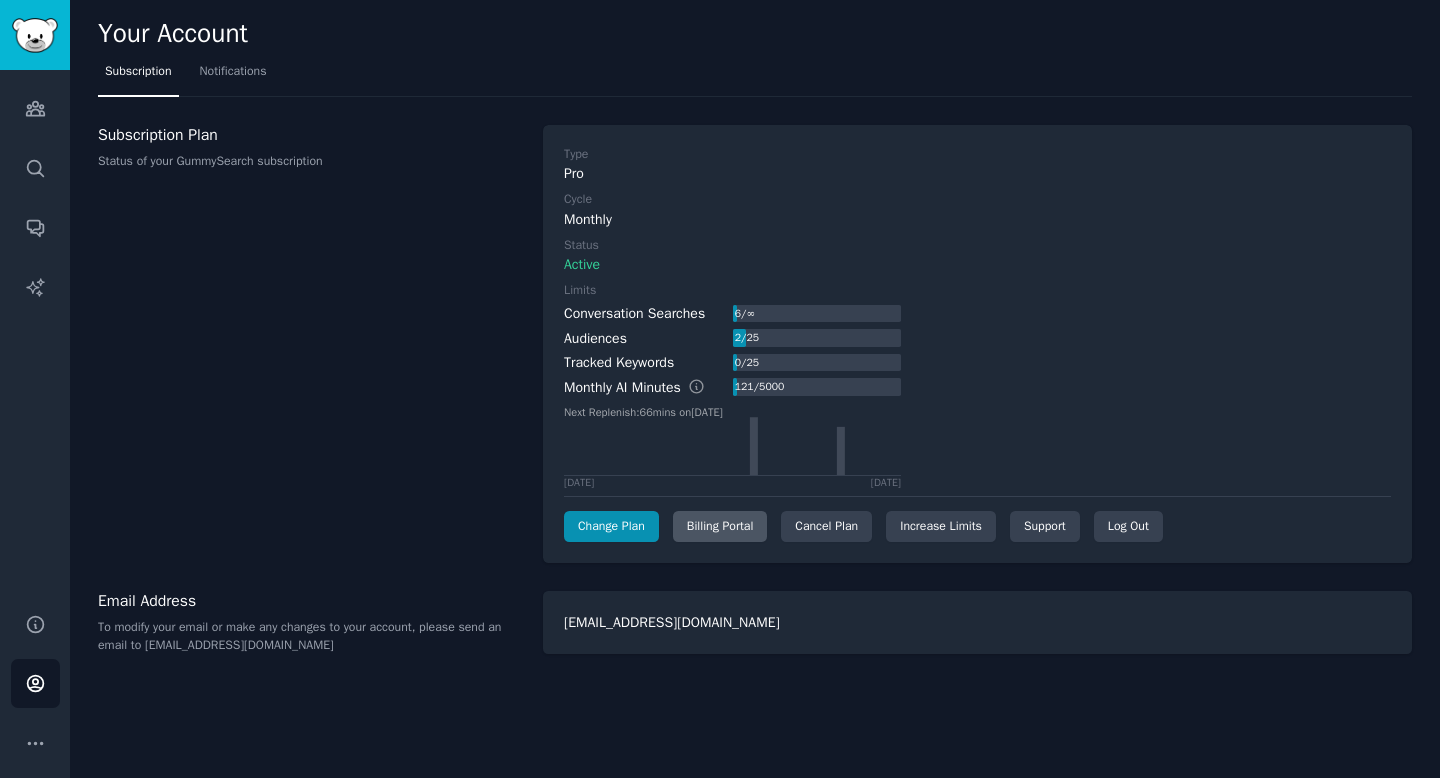 click on "Billing Portal" at bounding box center (720, 527) 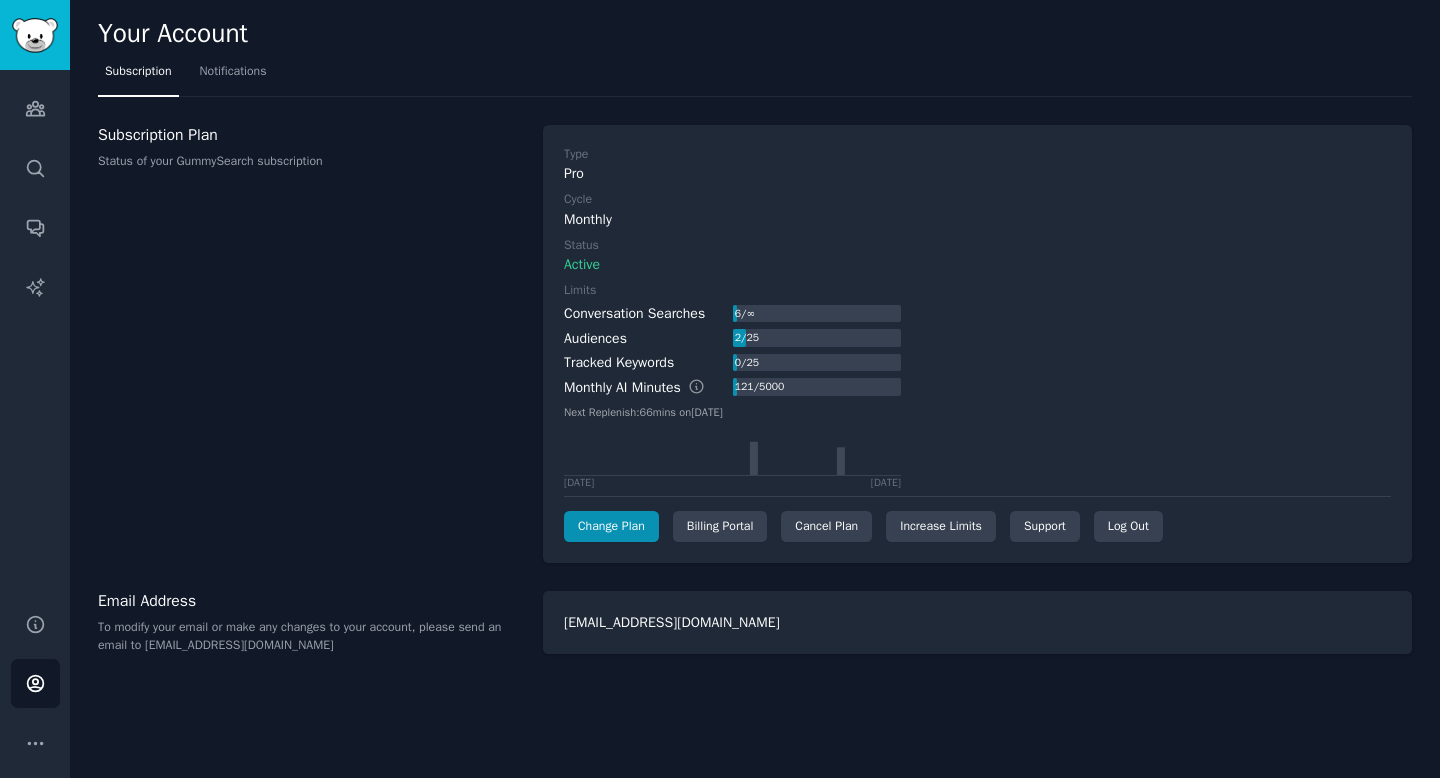 scroll, scrollTop: 0, scrollLeft: 0, axis: both 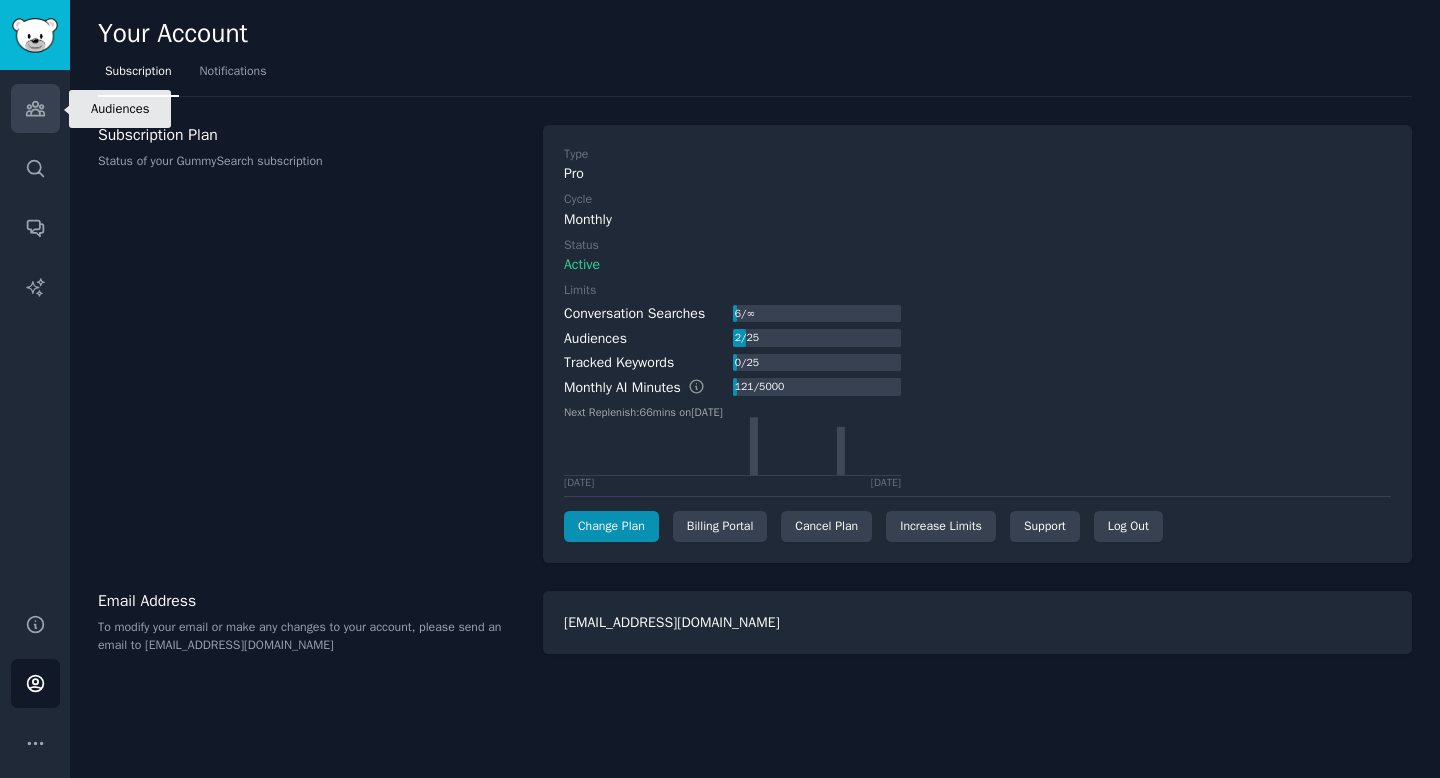 click 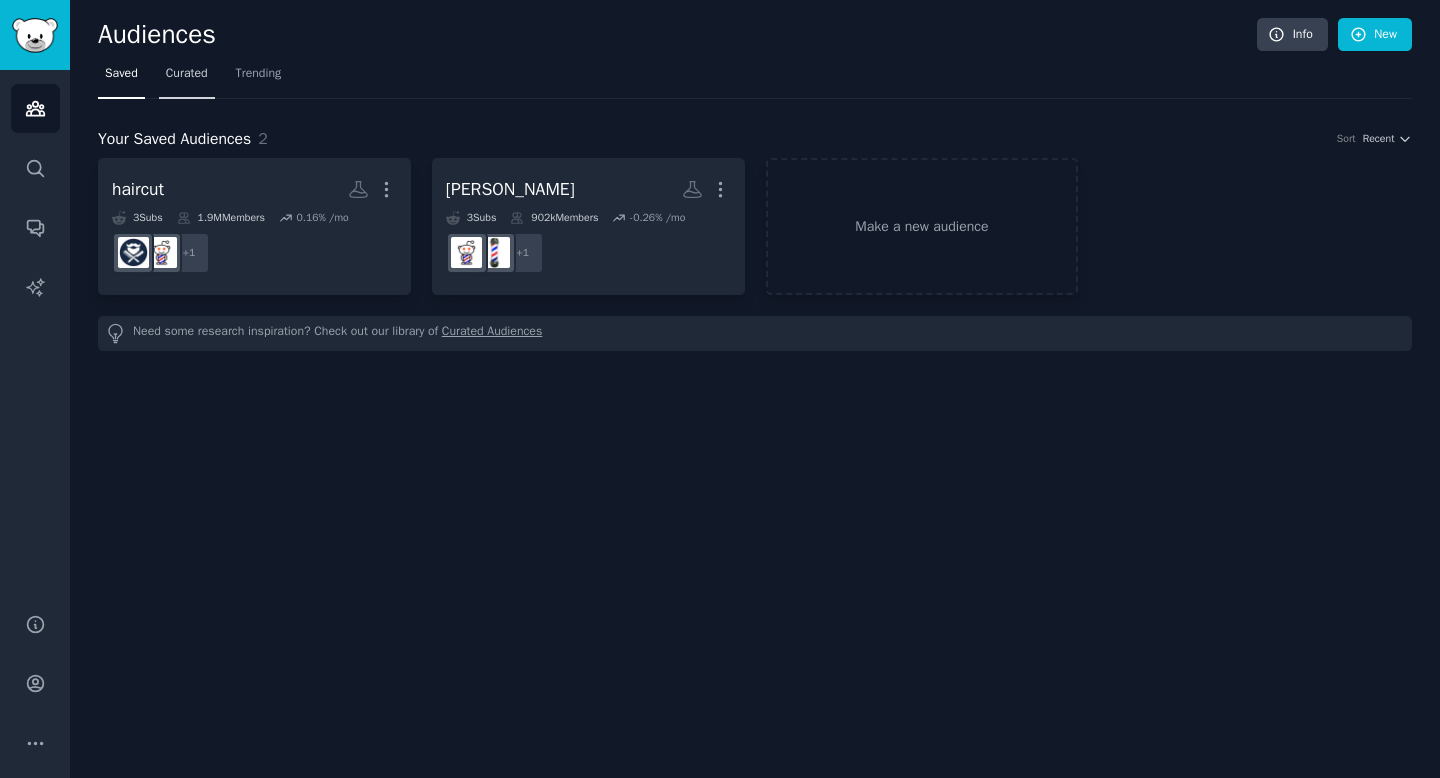 click on "Curated" at bounding box center (187, 74) 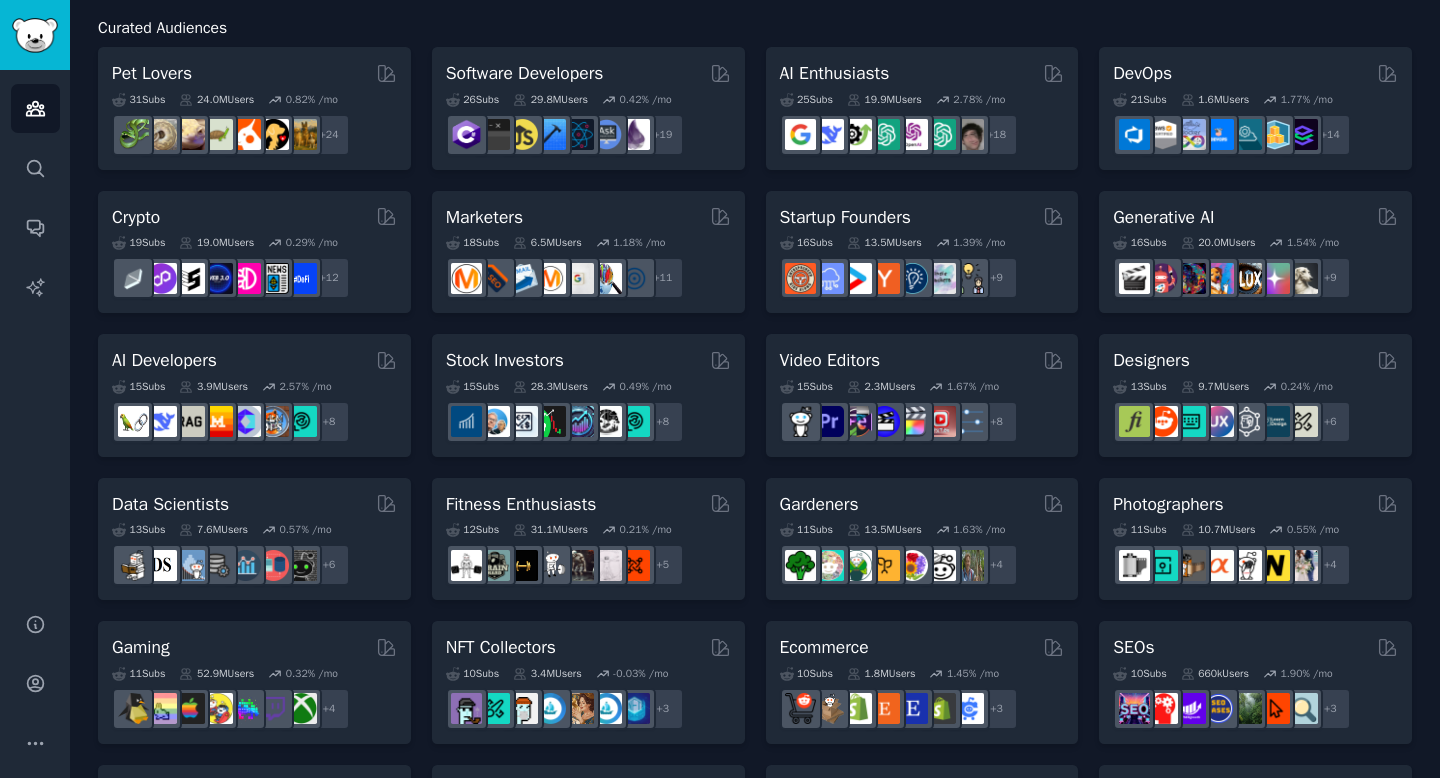 scroll, scrollTop: 147, scrollLeft: 0, axis: vertical 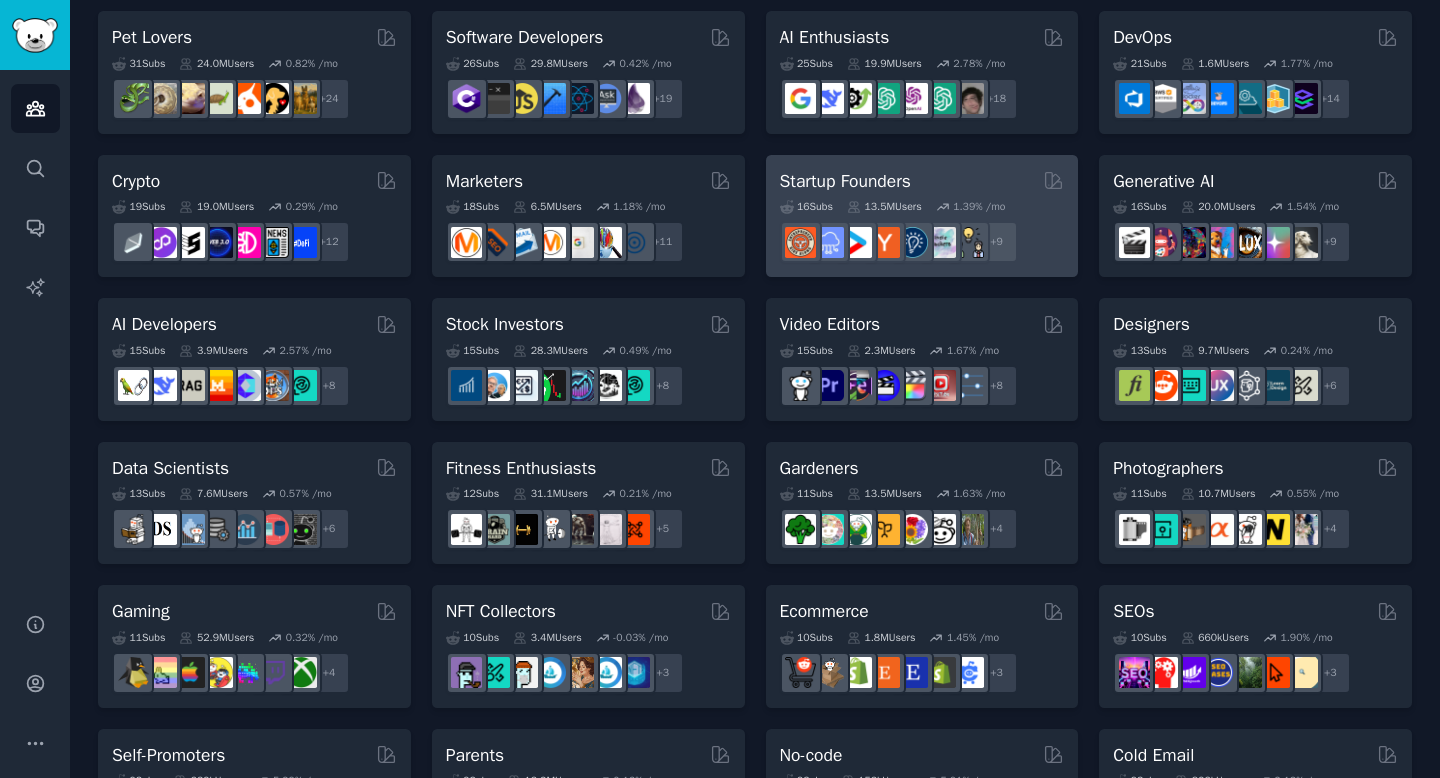 click on "Startup Founders" at bounding box center (922, 181) 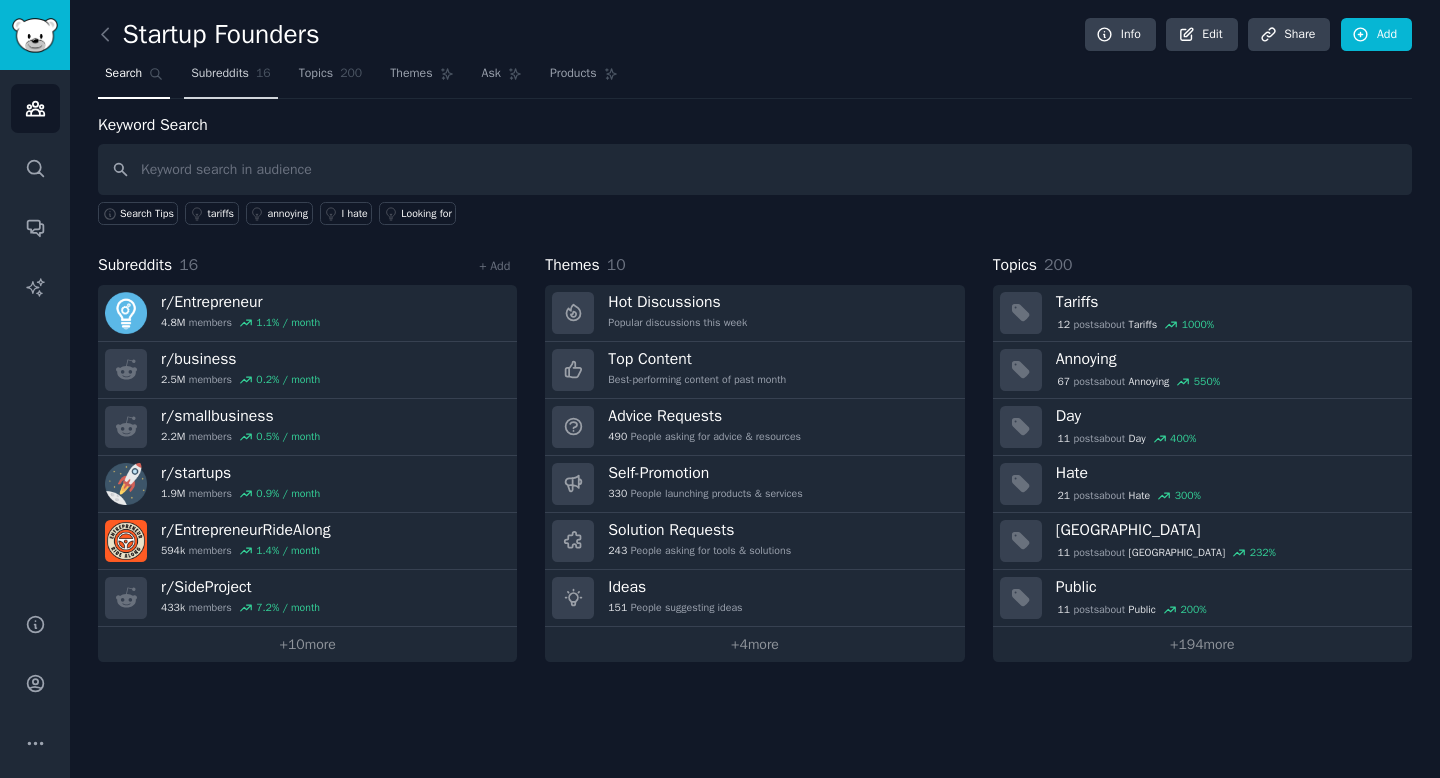 click on "Subreddits 16" at bounding box center (230, 78) 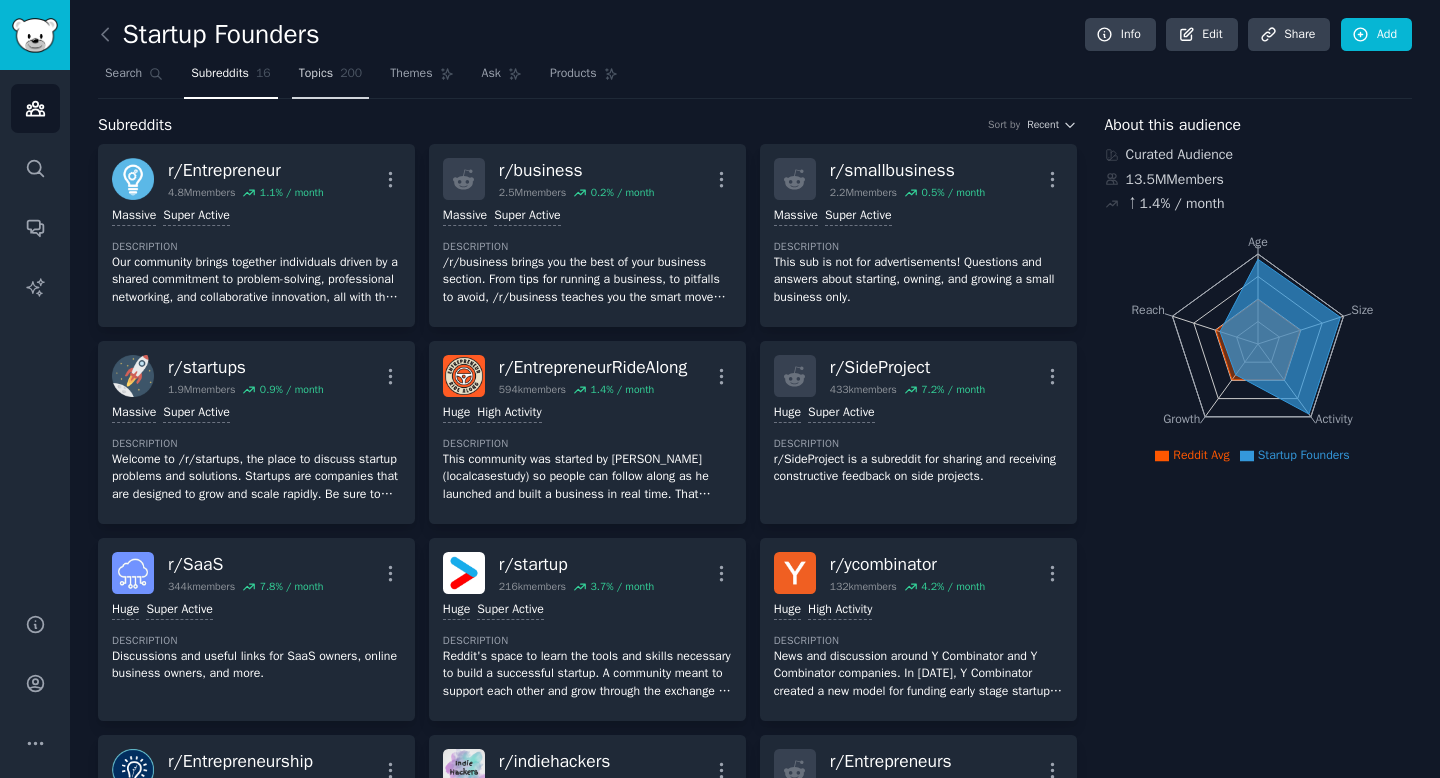 click on "Topics 200" at bounding box center [331, 78] 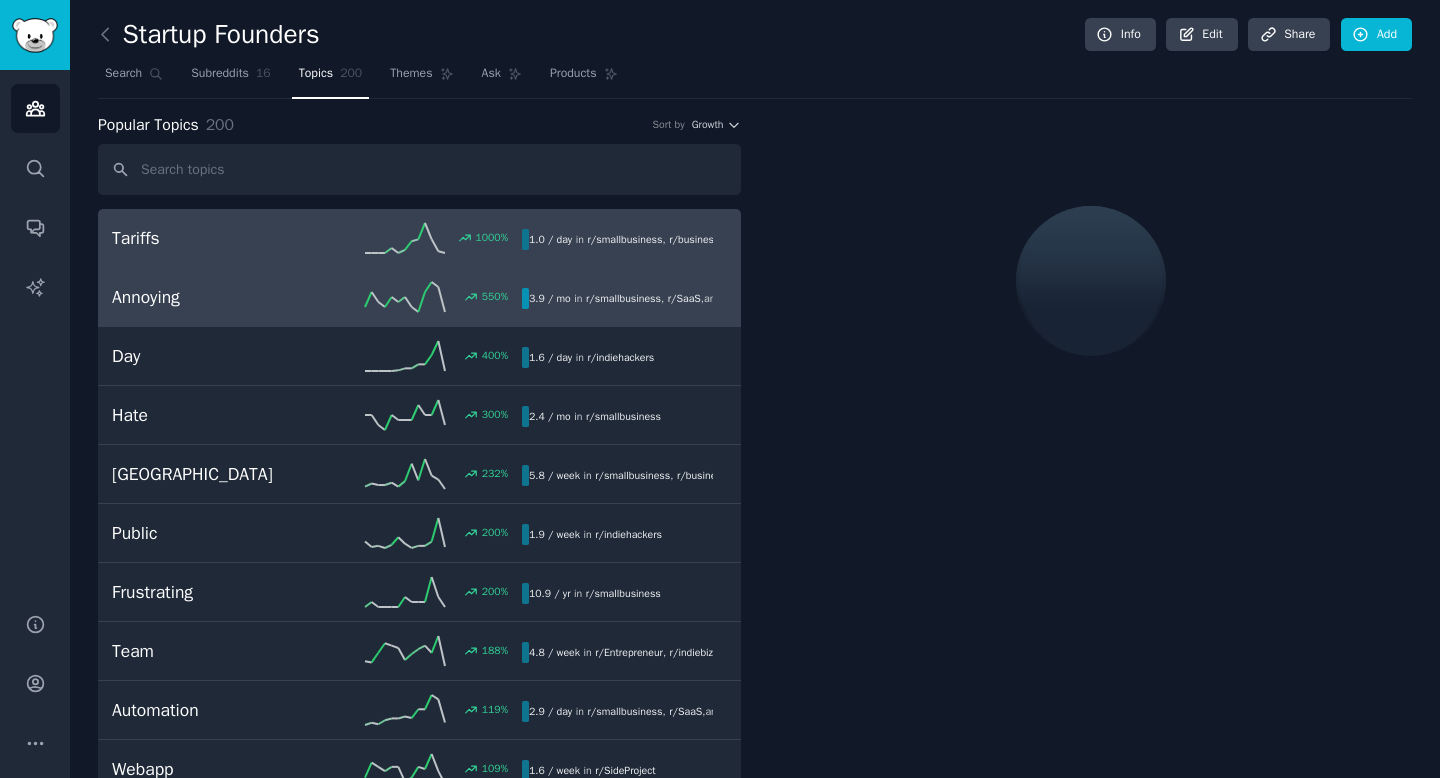 click on "Annoying 550 % 3.9 / mo  in    r/ smallbusiness ,  r/ SaaS ,   and  1  other" at bounding box center [419, 297] 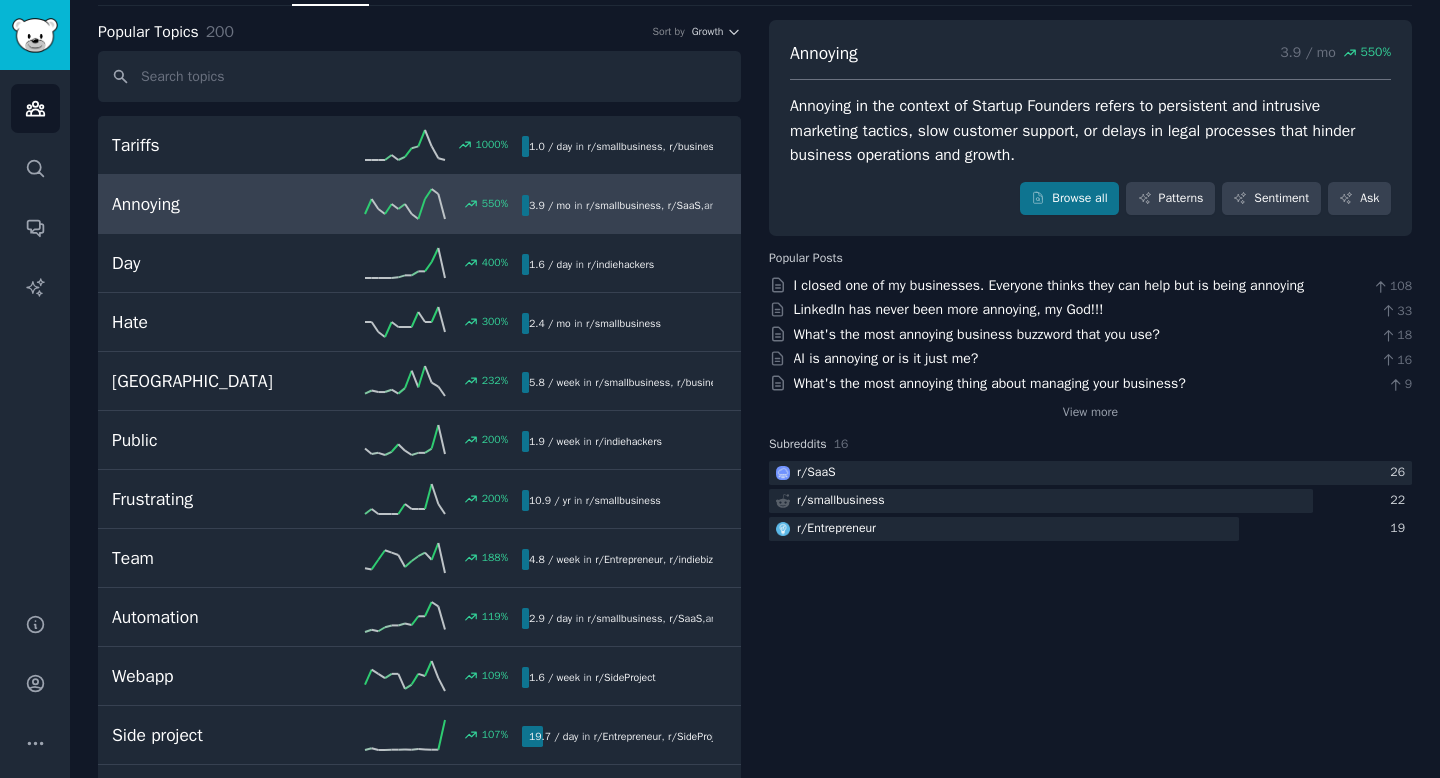 scroll, scrollTop: 97, scrollLeft: 0, axis: vertical 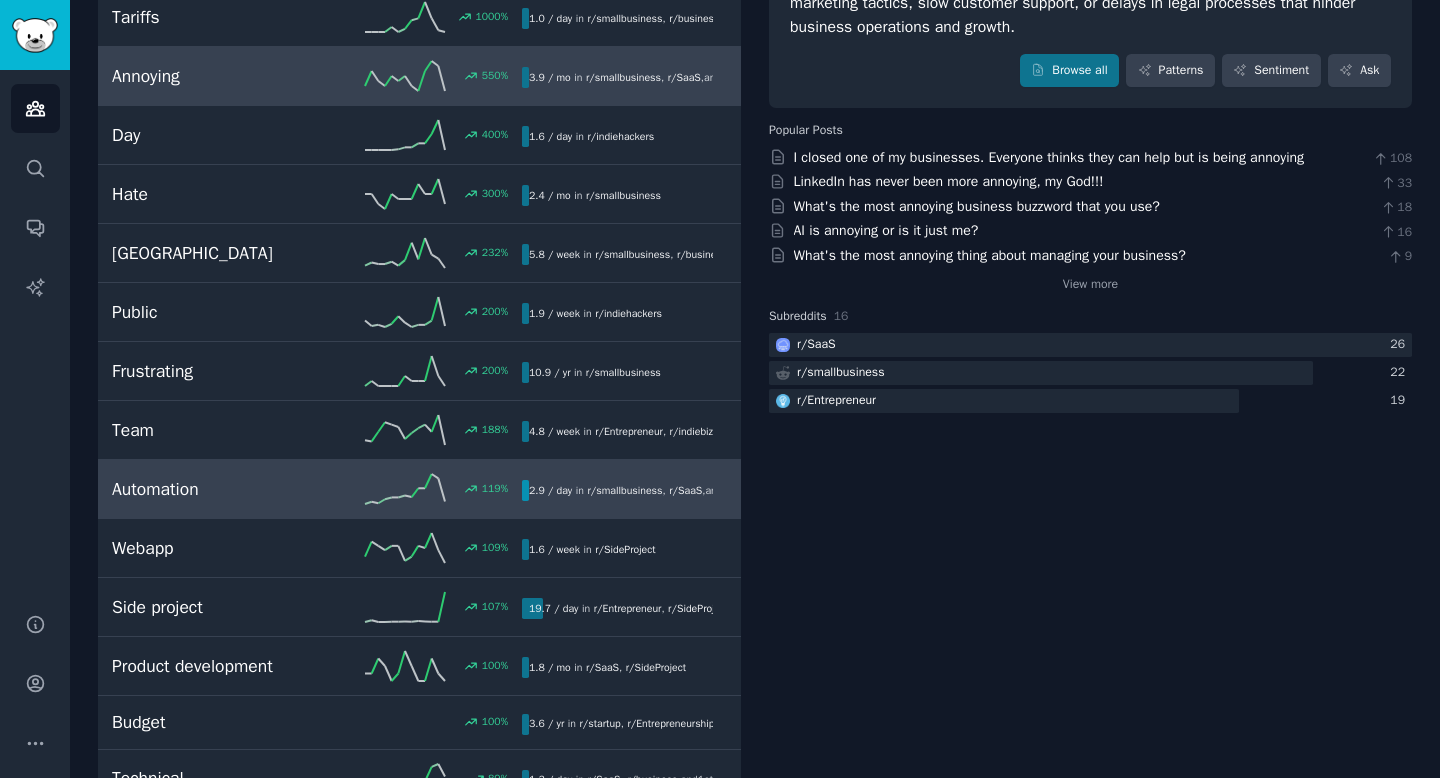 click on "Automation 119 % 2.9 / day  in    r/ smallbusiness ,  r/ SaaS ,   and  6  other s 119% increase in mentions recently" at bounding box center [419, 489] 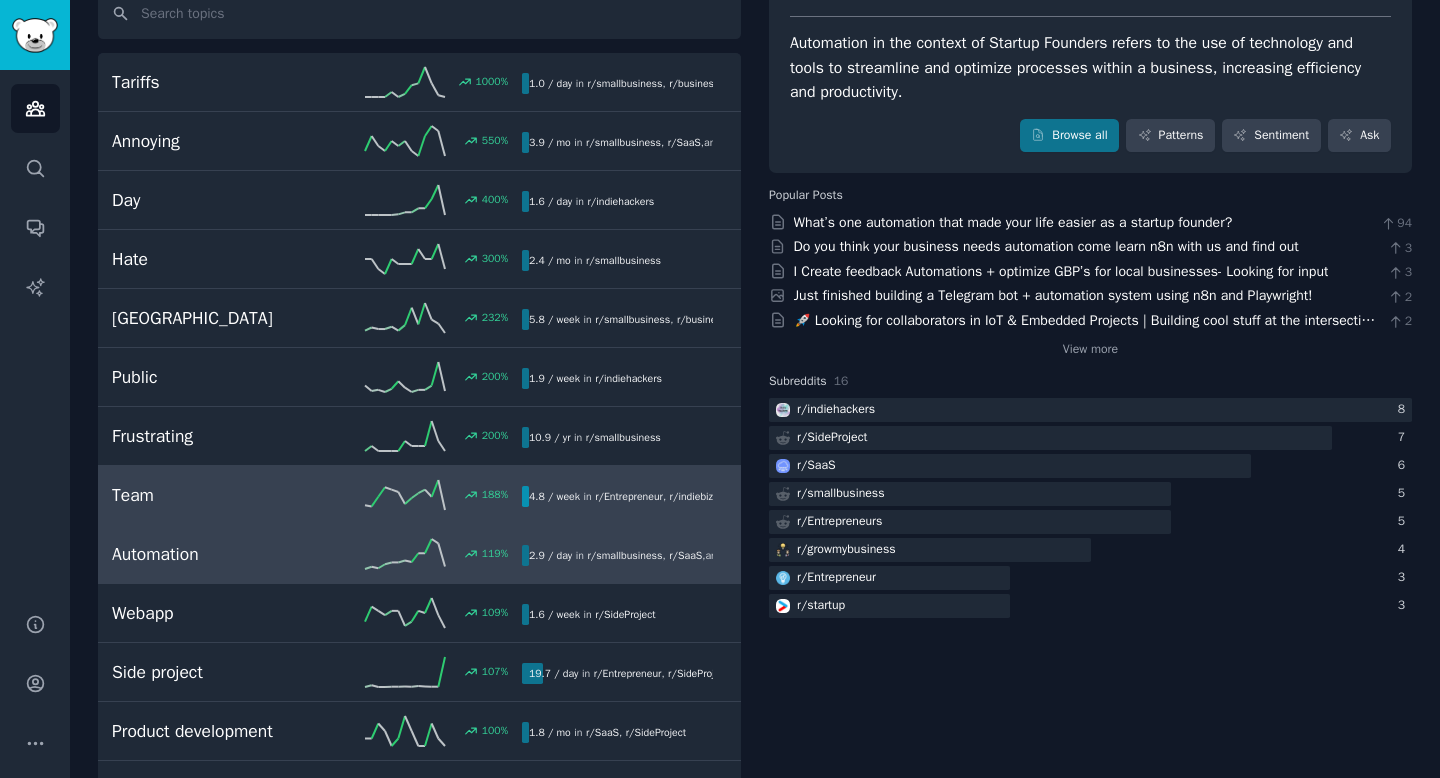 scroll, scrollTop: 144, scrollLeft: 0, axis: vertical 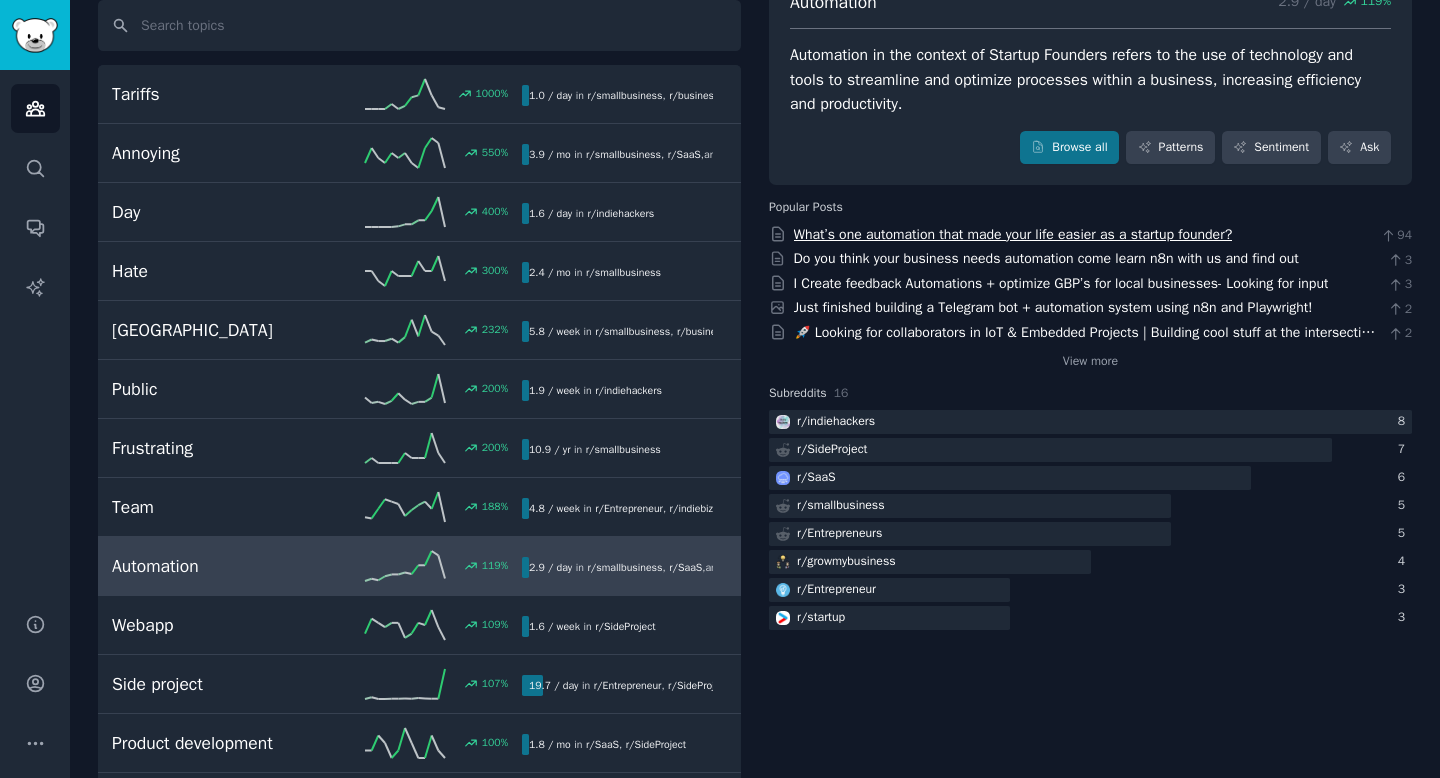 click on "What’s one automation that made your life easier as a startup founder?" at bounding box center [1013, 234] 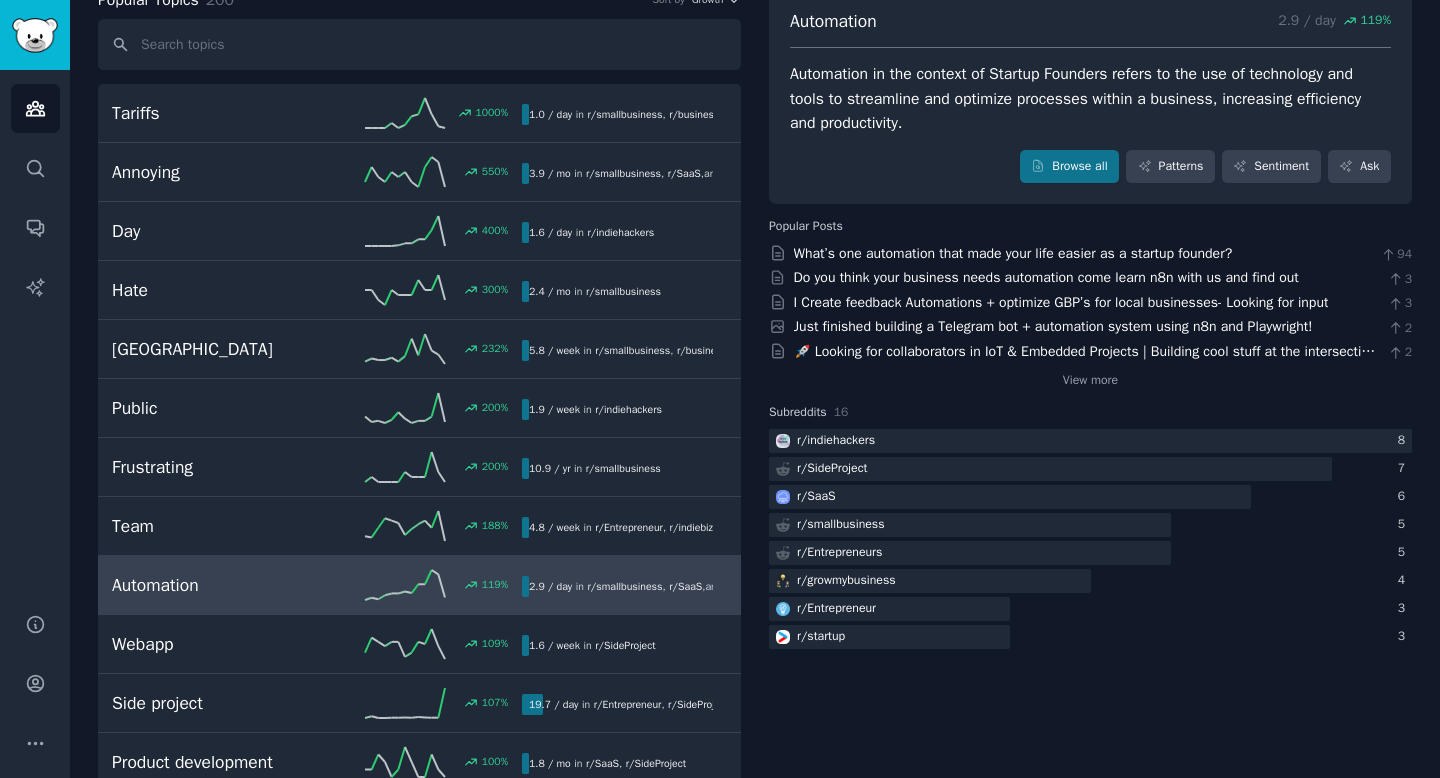 scroll, scrollTop: 0, scrollLeft: 0, axis: both 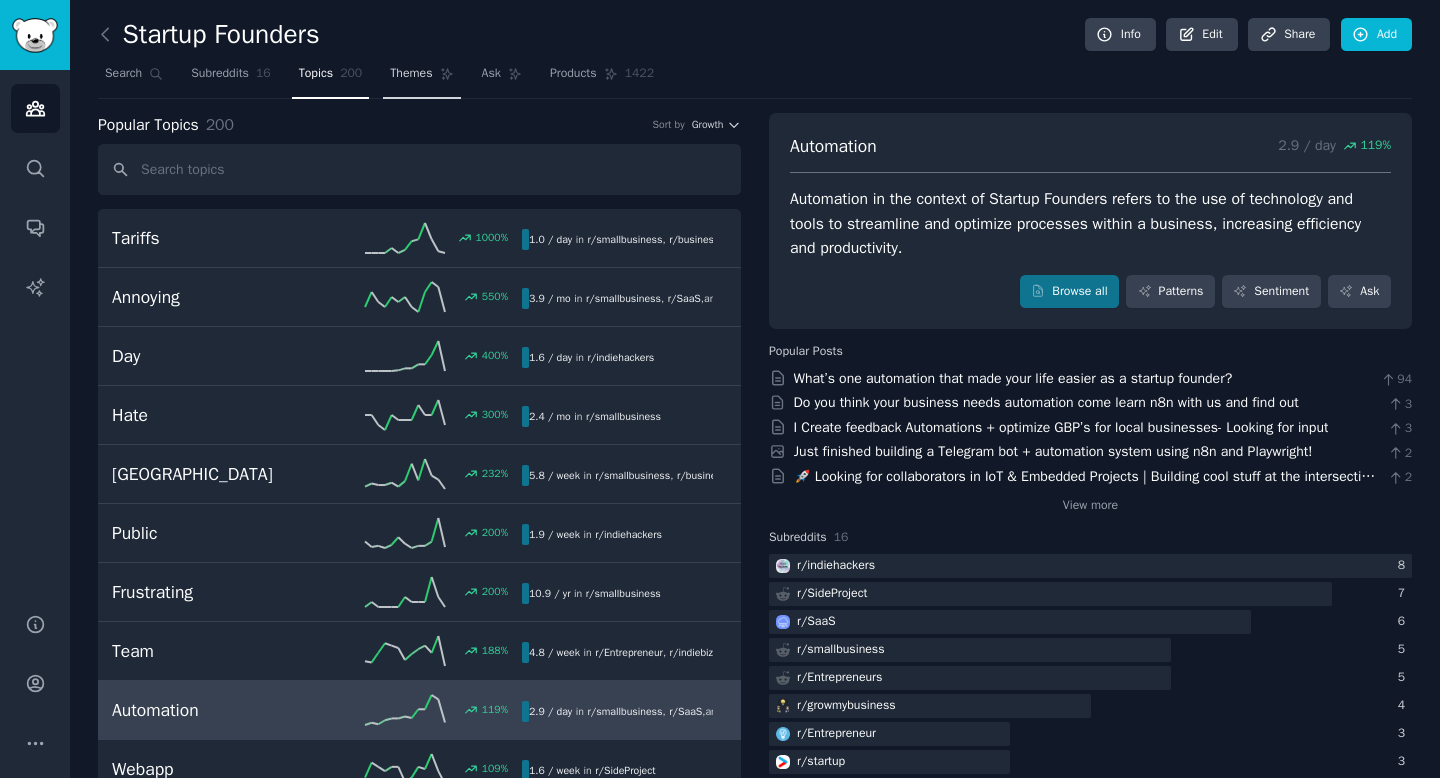 click on "Themes" at bounding box center (411, 74) 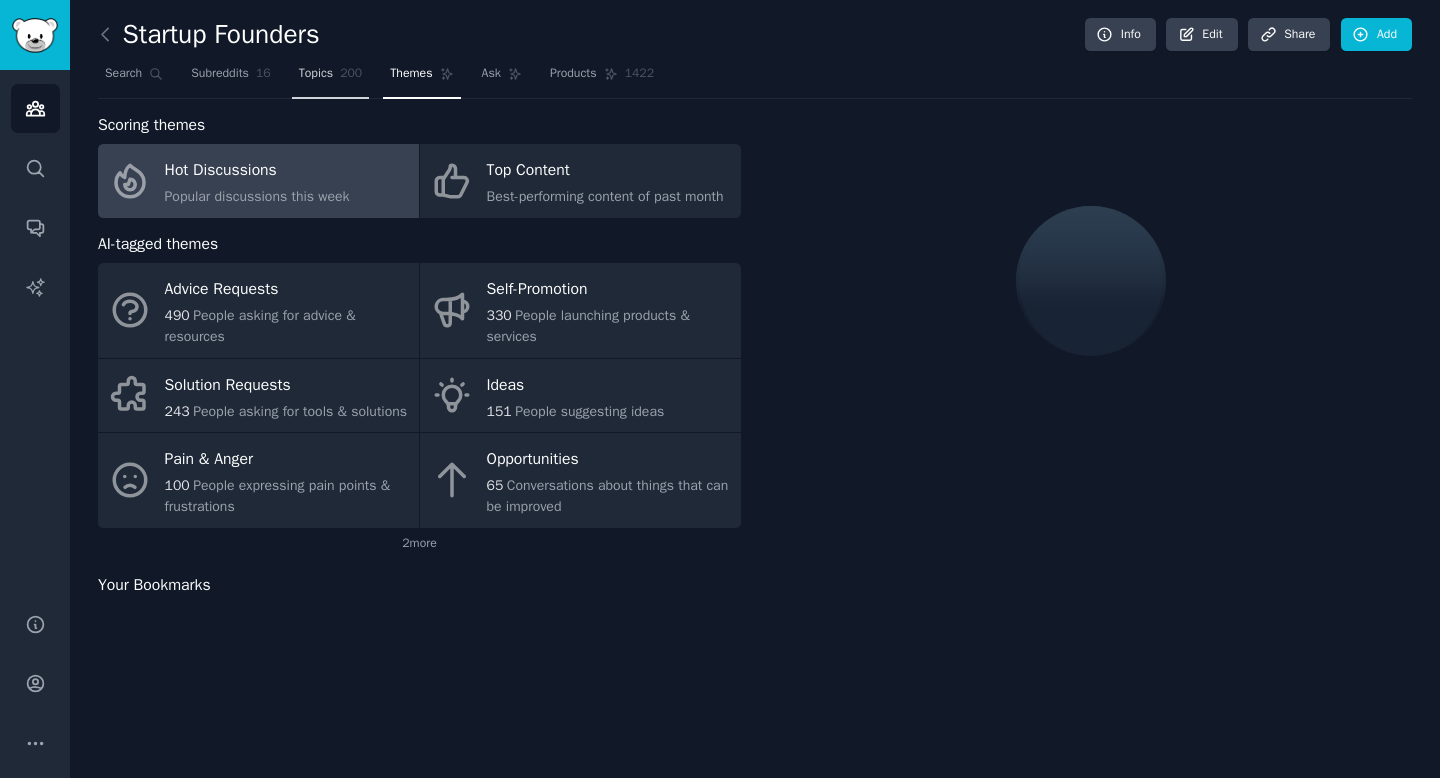 click on "200" 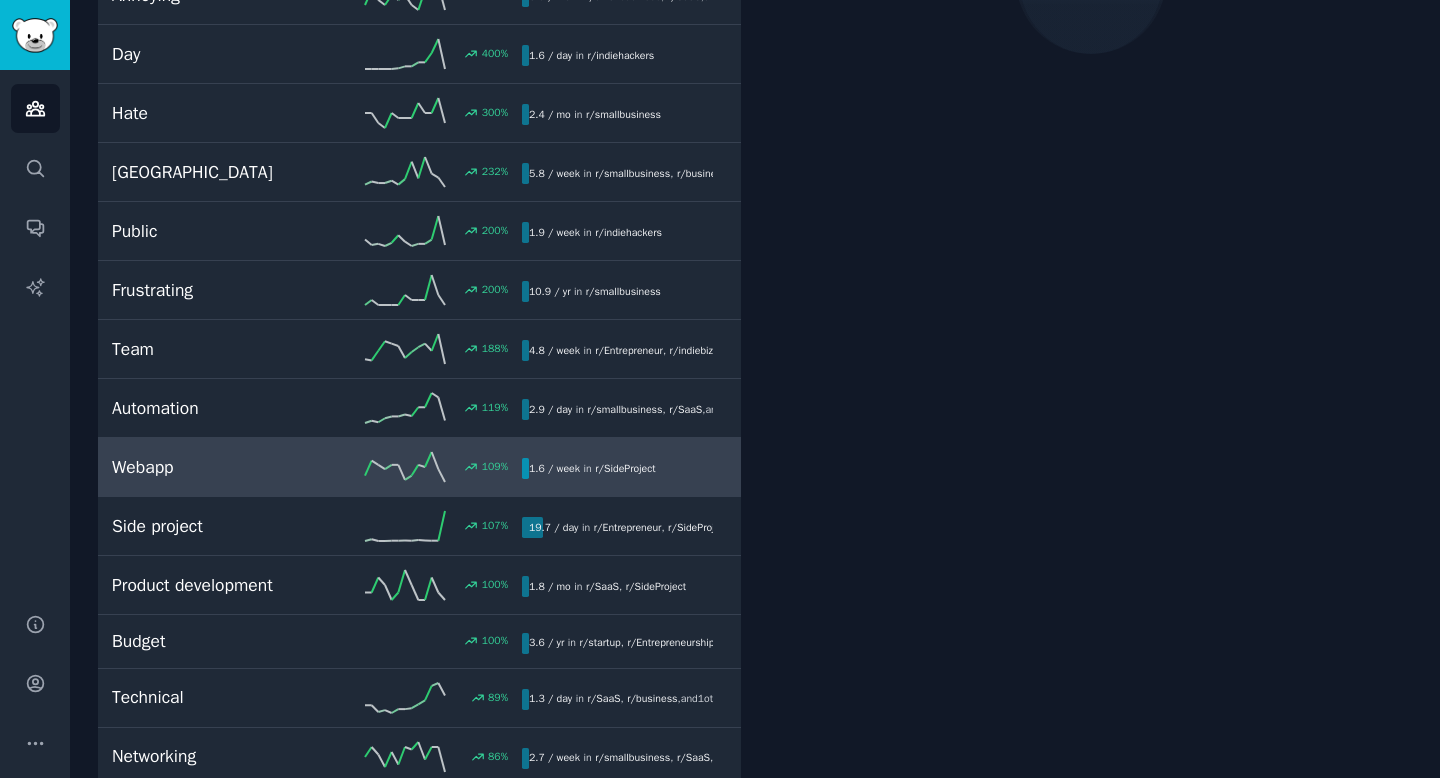 click on "Webapp" at bounding box center [214, 467] 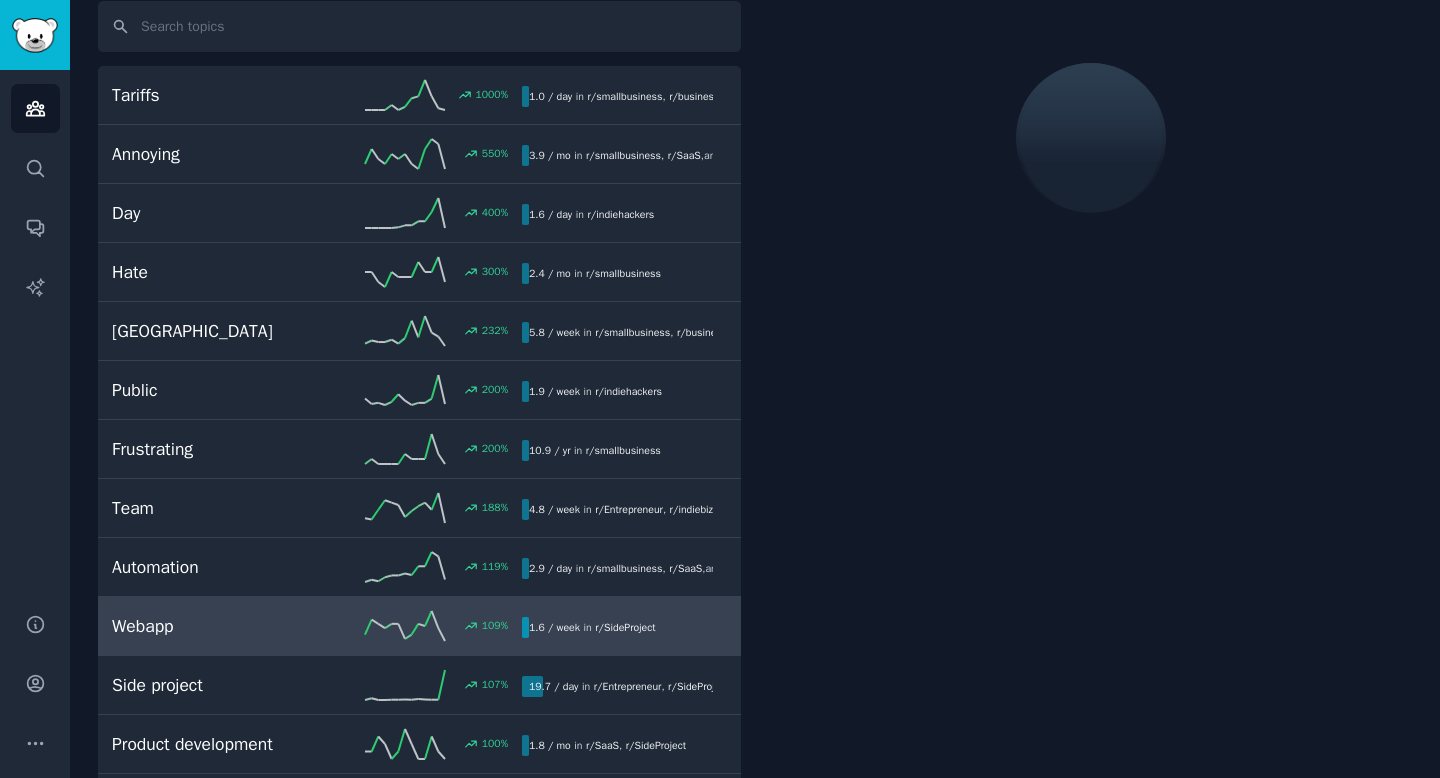 scroll, scrollTop: 112, scrollLeft: 0, axis: vertical 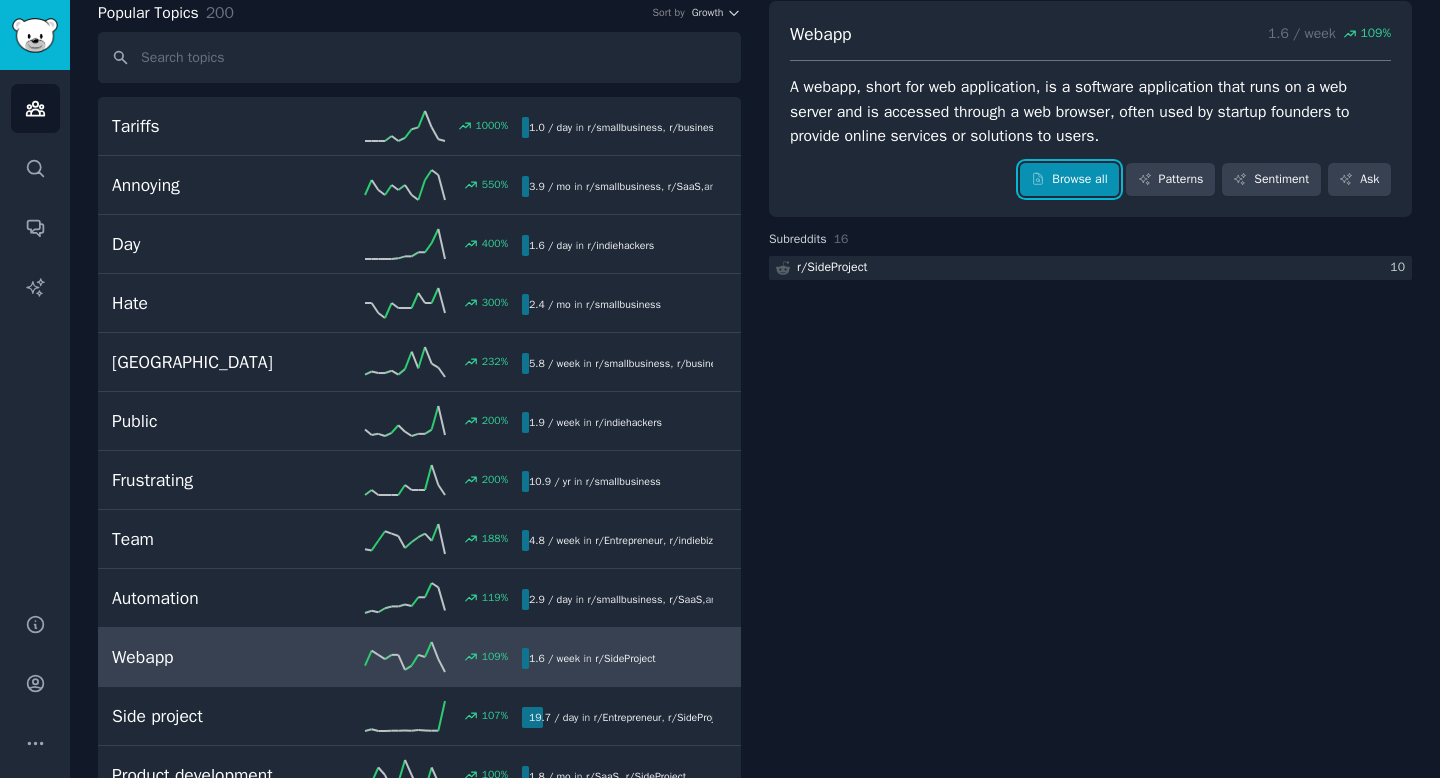click on "Browse all" at bounding box center (1069, 180) 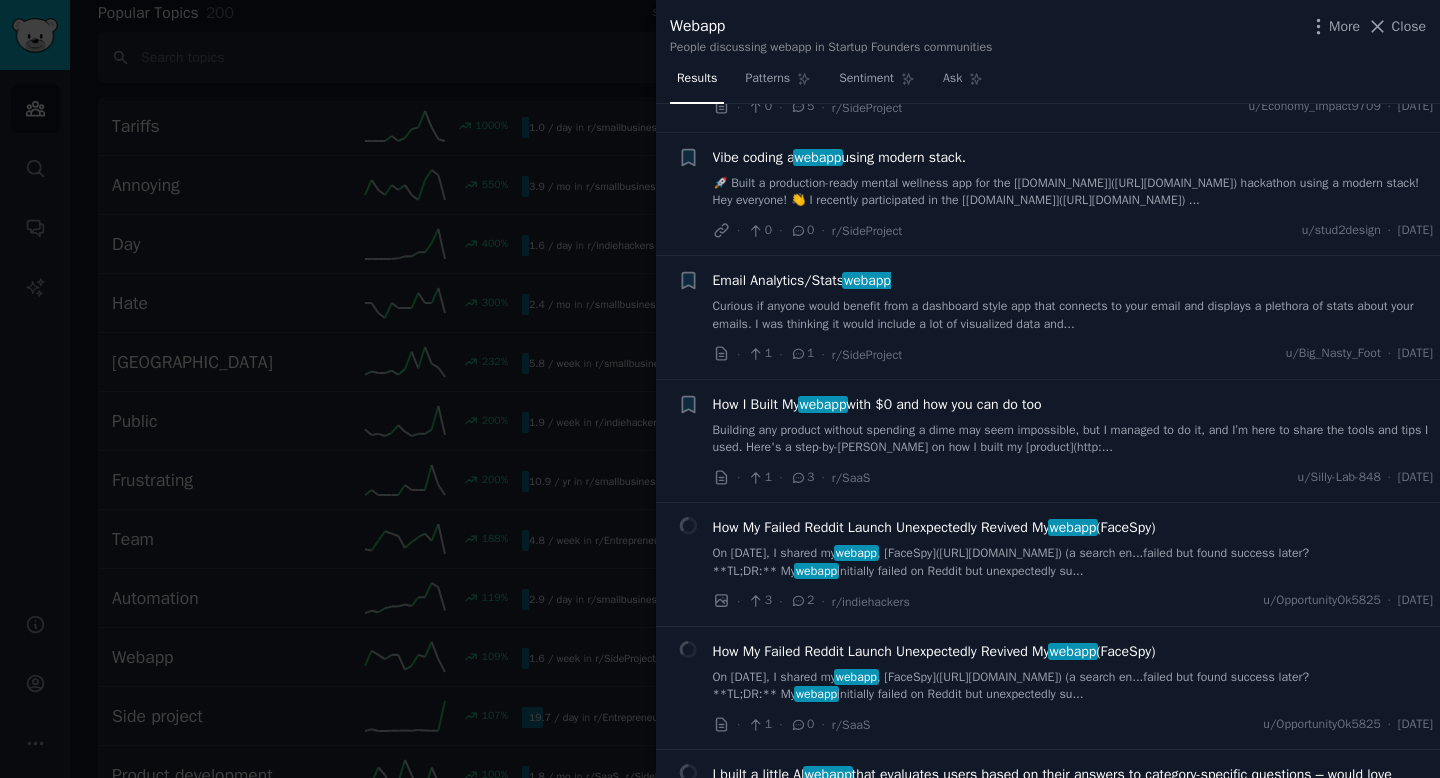 scroll, scrollTop: 626, scrollLeft: 0, axis: vertical 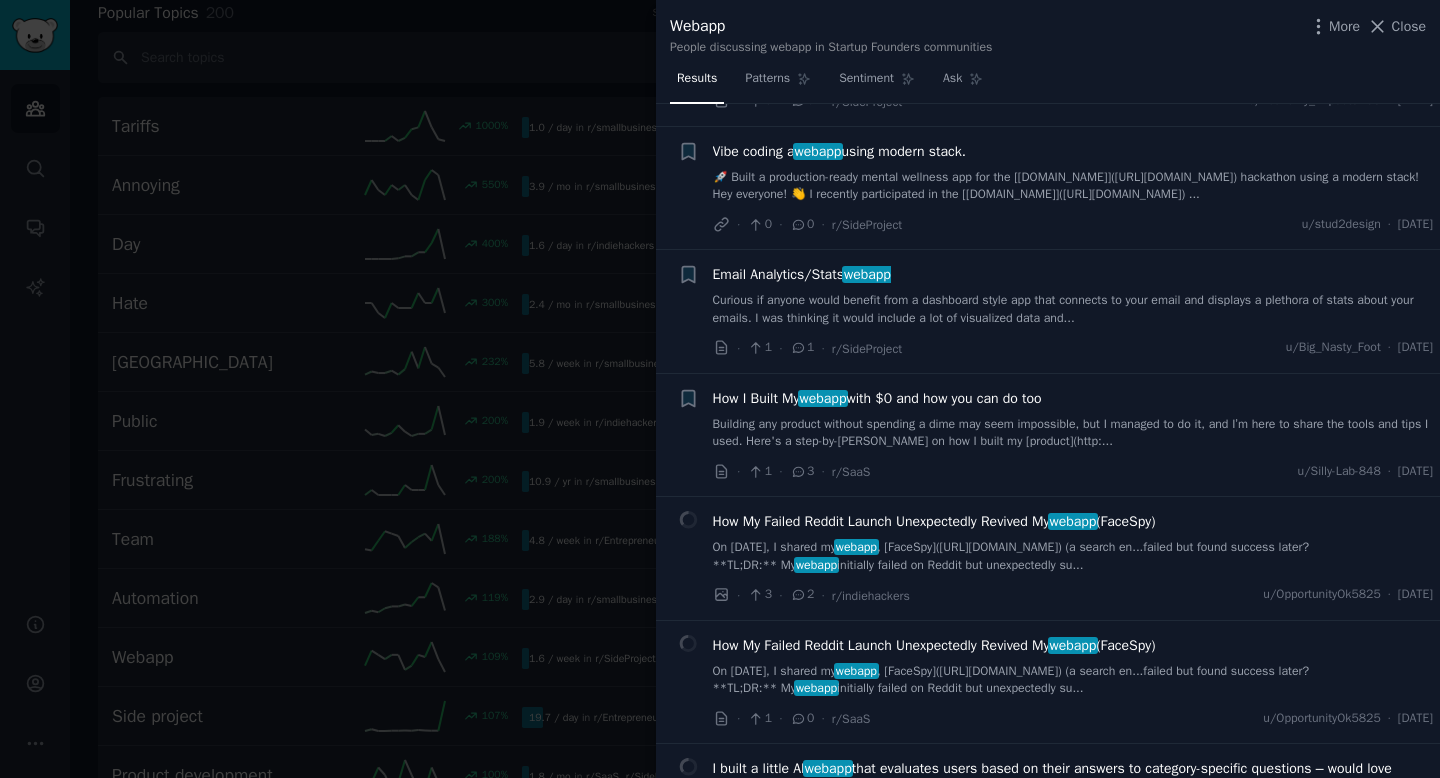click on "How I Built My  webapp  with $0 and how you can do too" at bounding box center (877, 398) 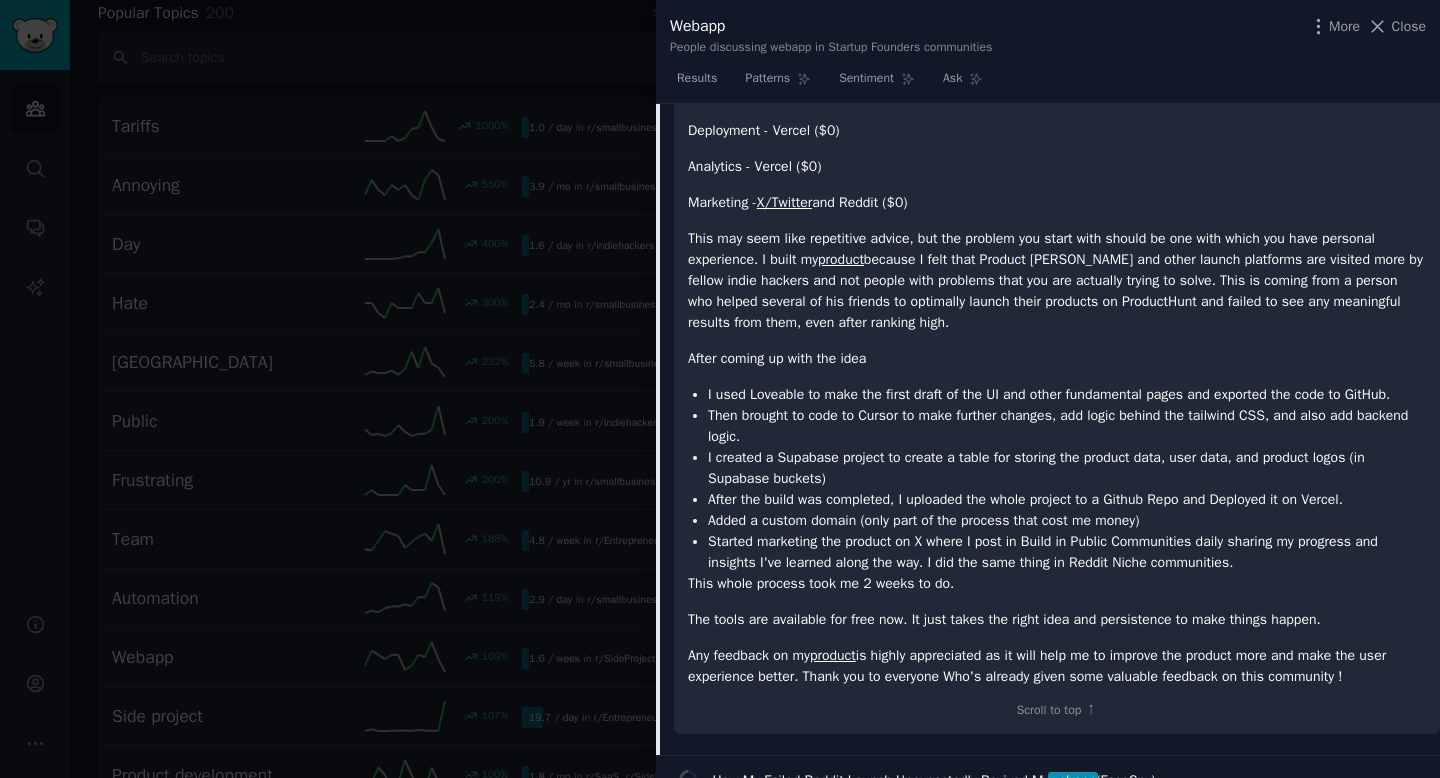 scroll, scrollTop: 1261, scrollLeft: 0, axis: vertical 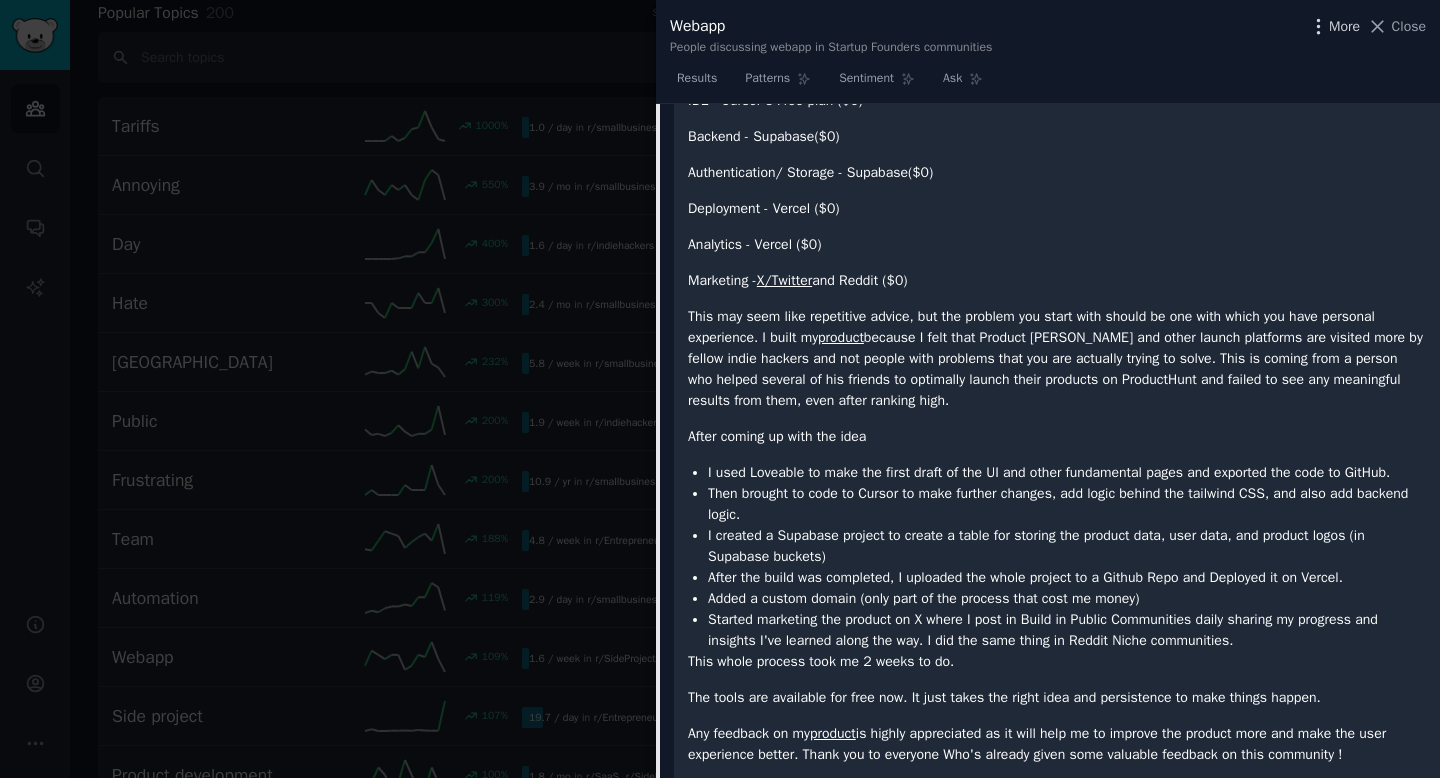 click on "More" at bounding box center (1344, 26) 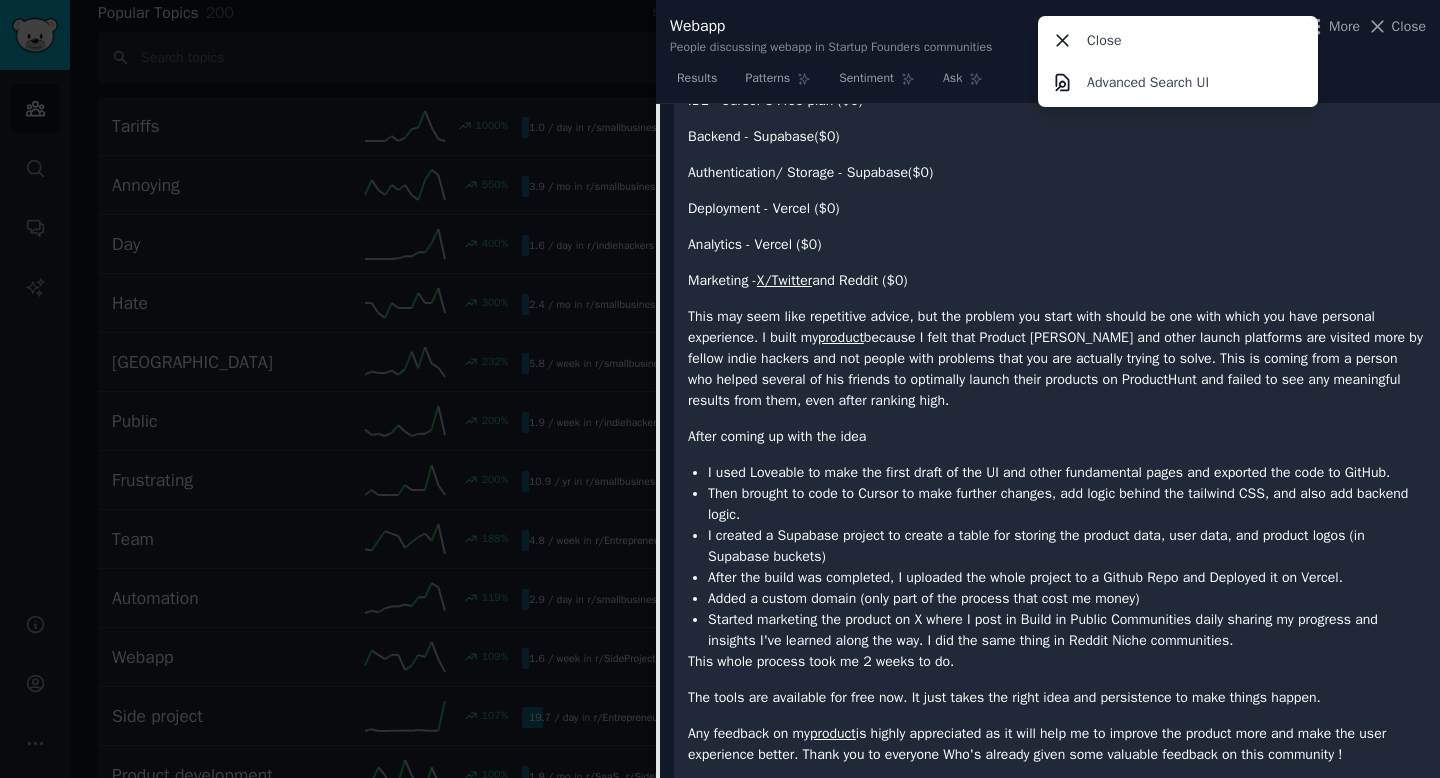 click on "Backend - Supabase($0)" at bounding box center [1057, 136] 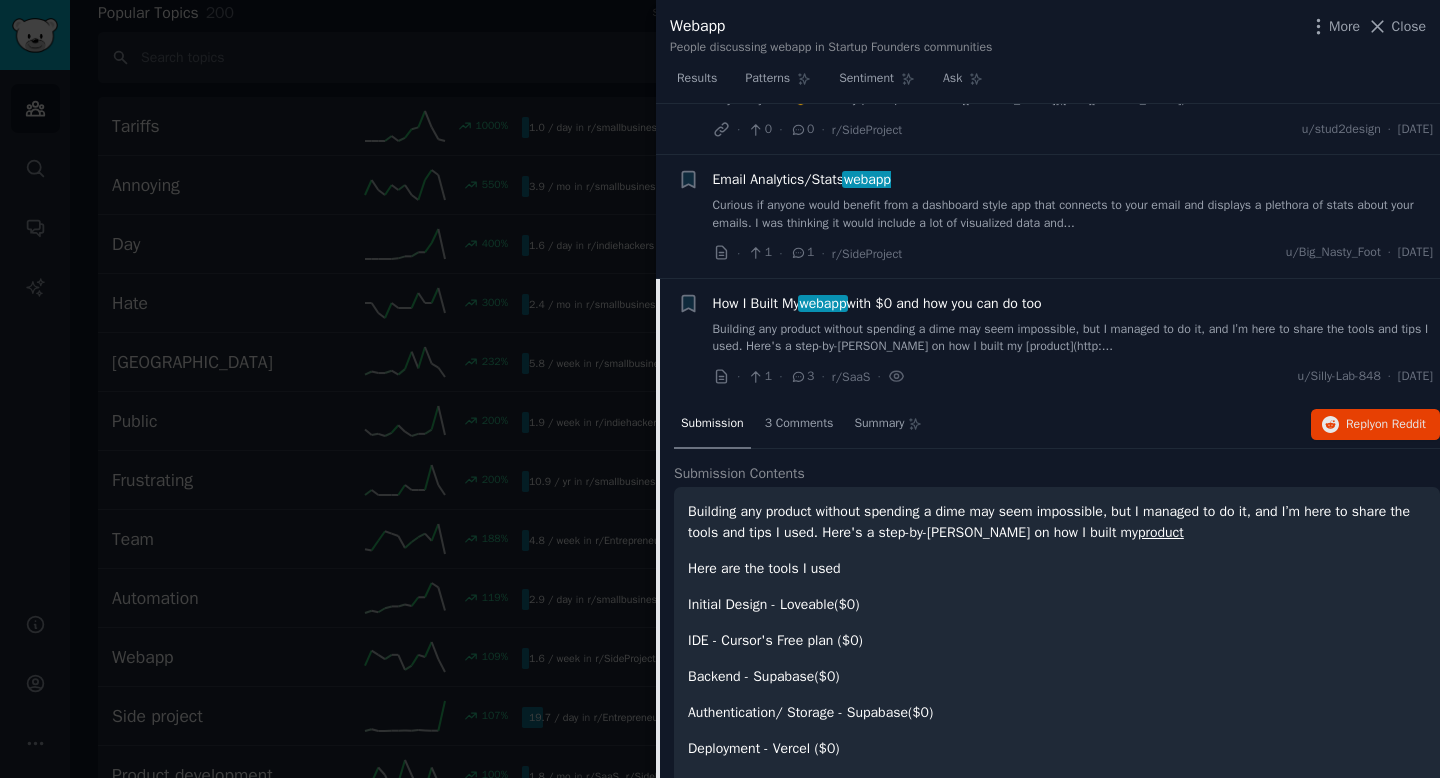scroll, scrollTop: 771, scrollLeft: 0, axis: vertical 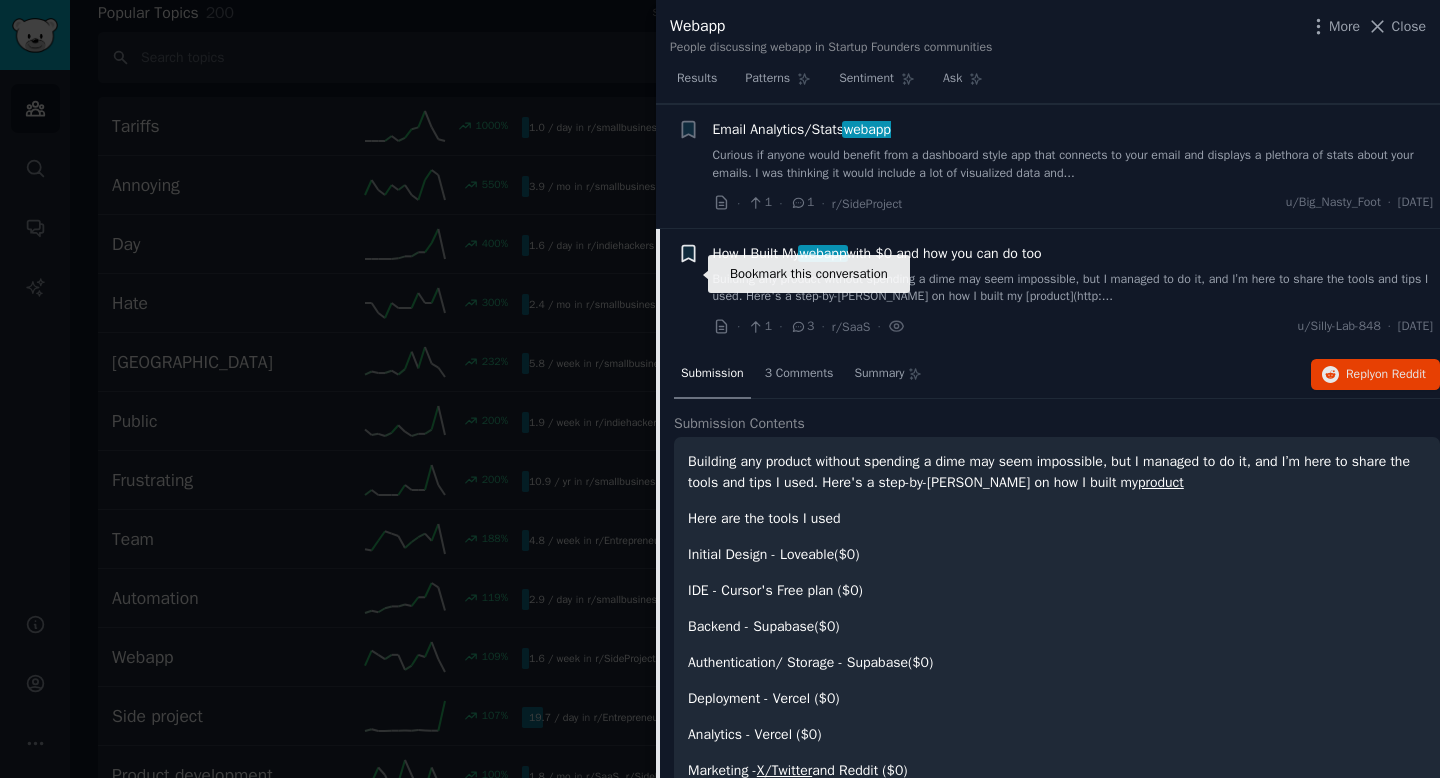click 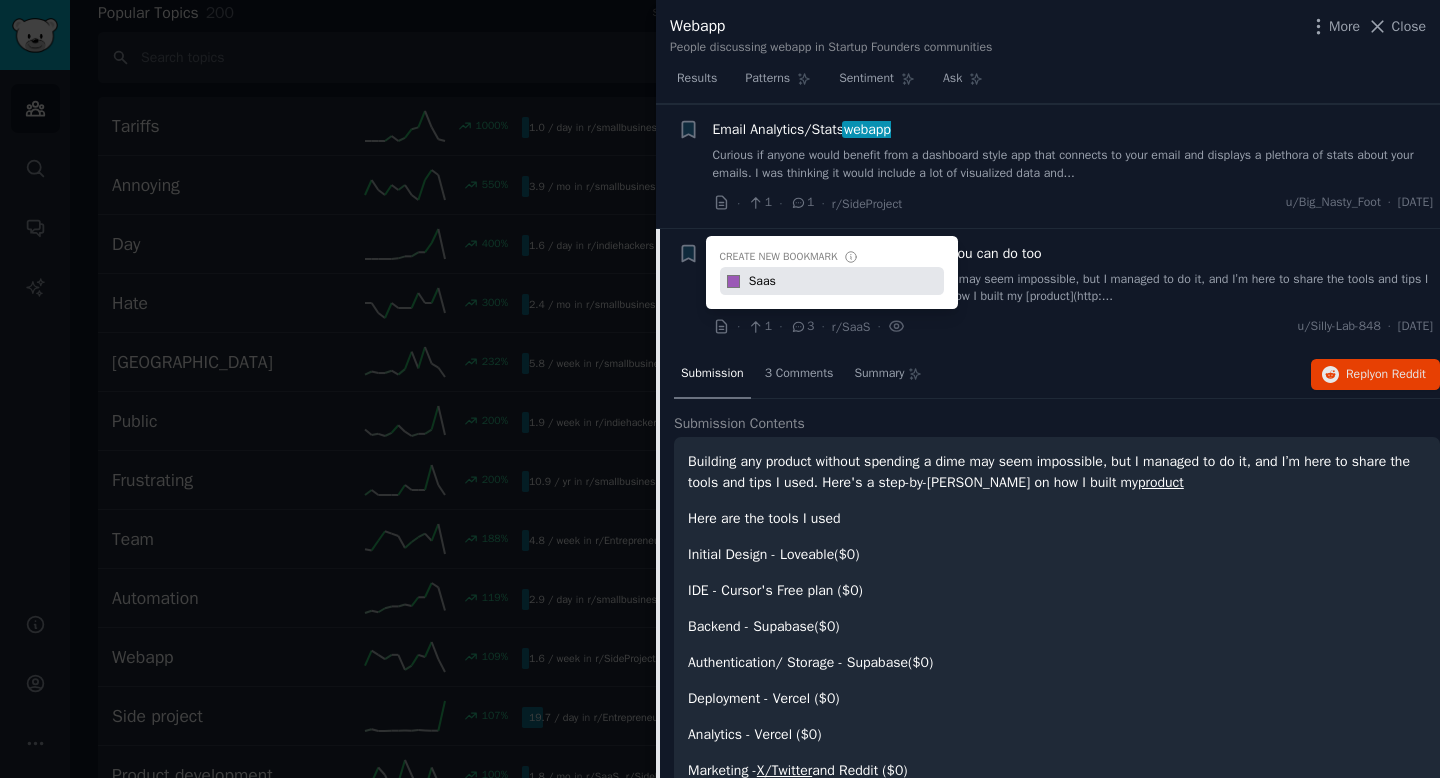 type on "Saas" 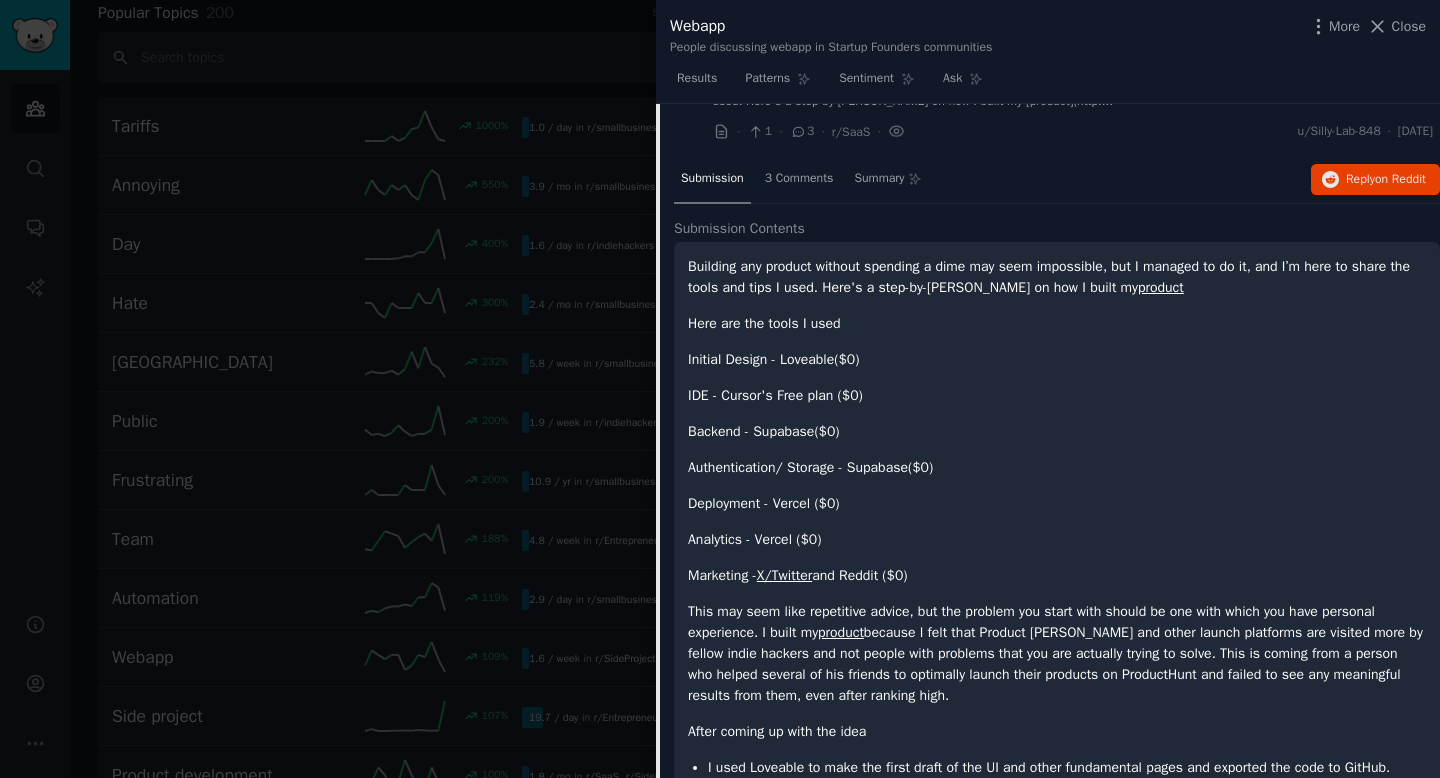 scroll, scrollTop: 1163, scrollLeft: 0, axis: vertical 